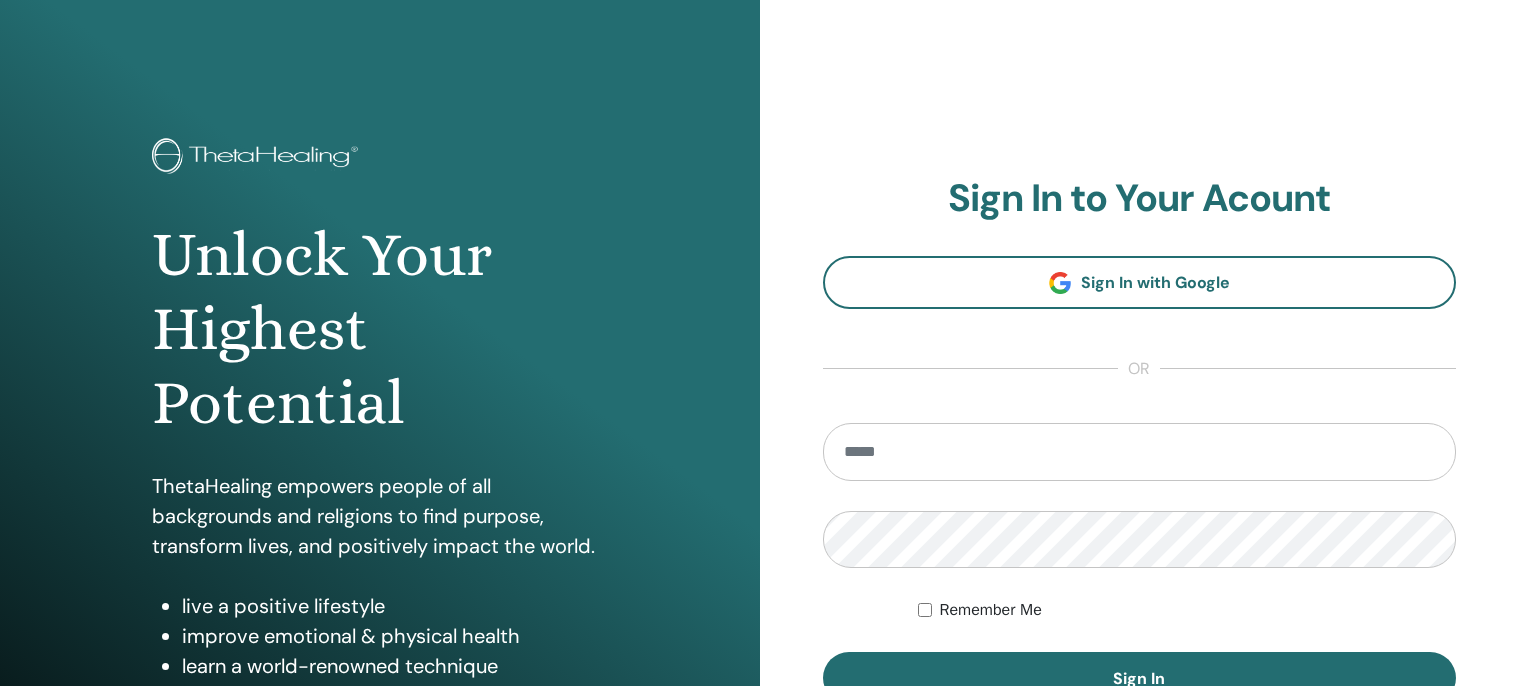 scroll, scrollTop: 0, scrollLeft: 0, axis: both 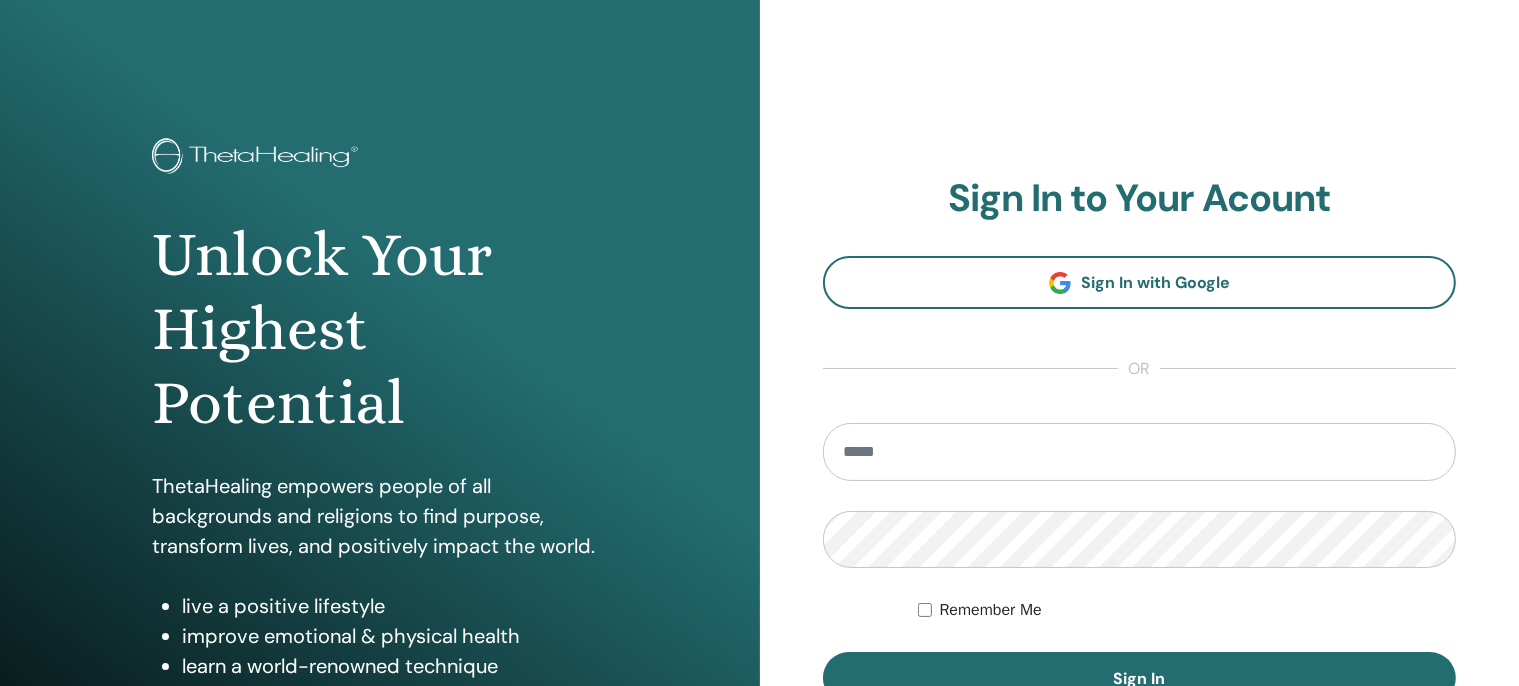 click at bounding box center [1140, 452] 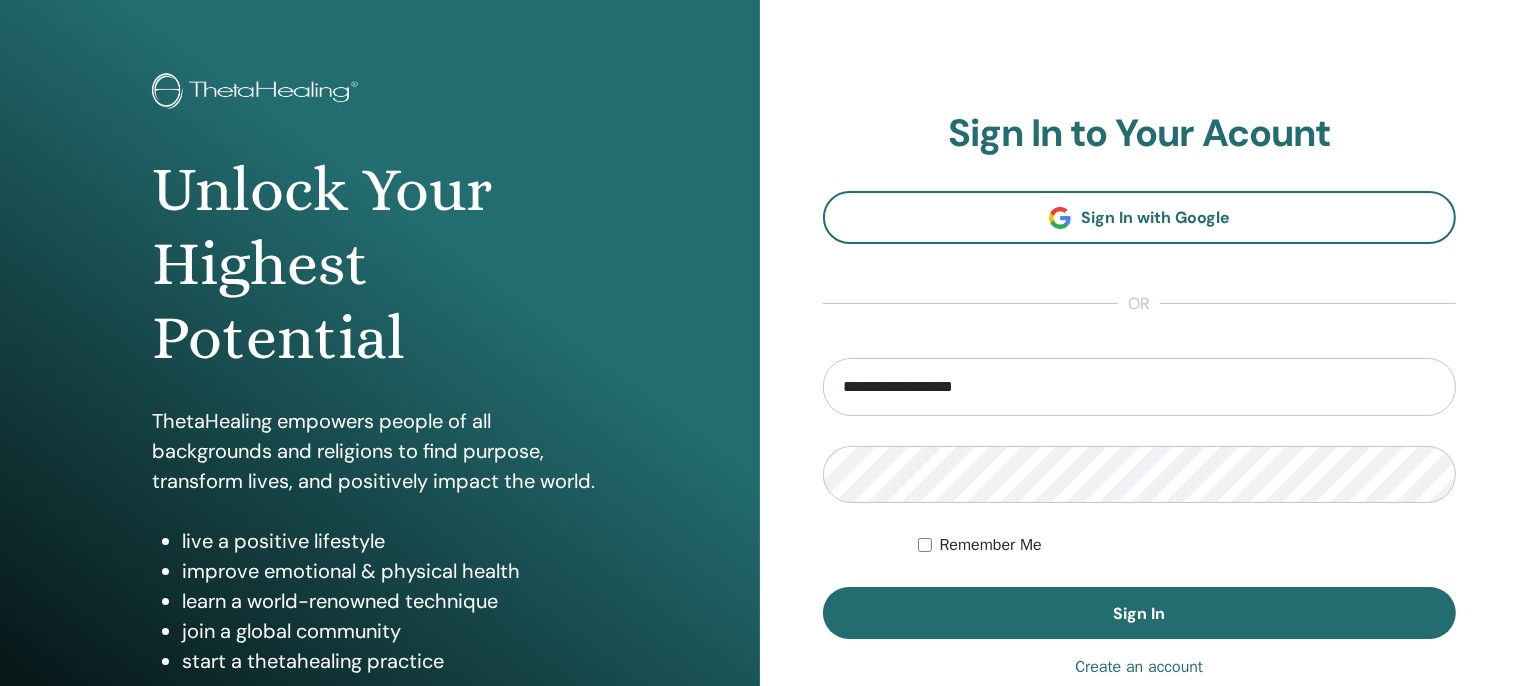scroll, scrollTop: 105, scrollLeft: 0, axis: vertical 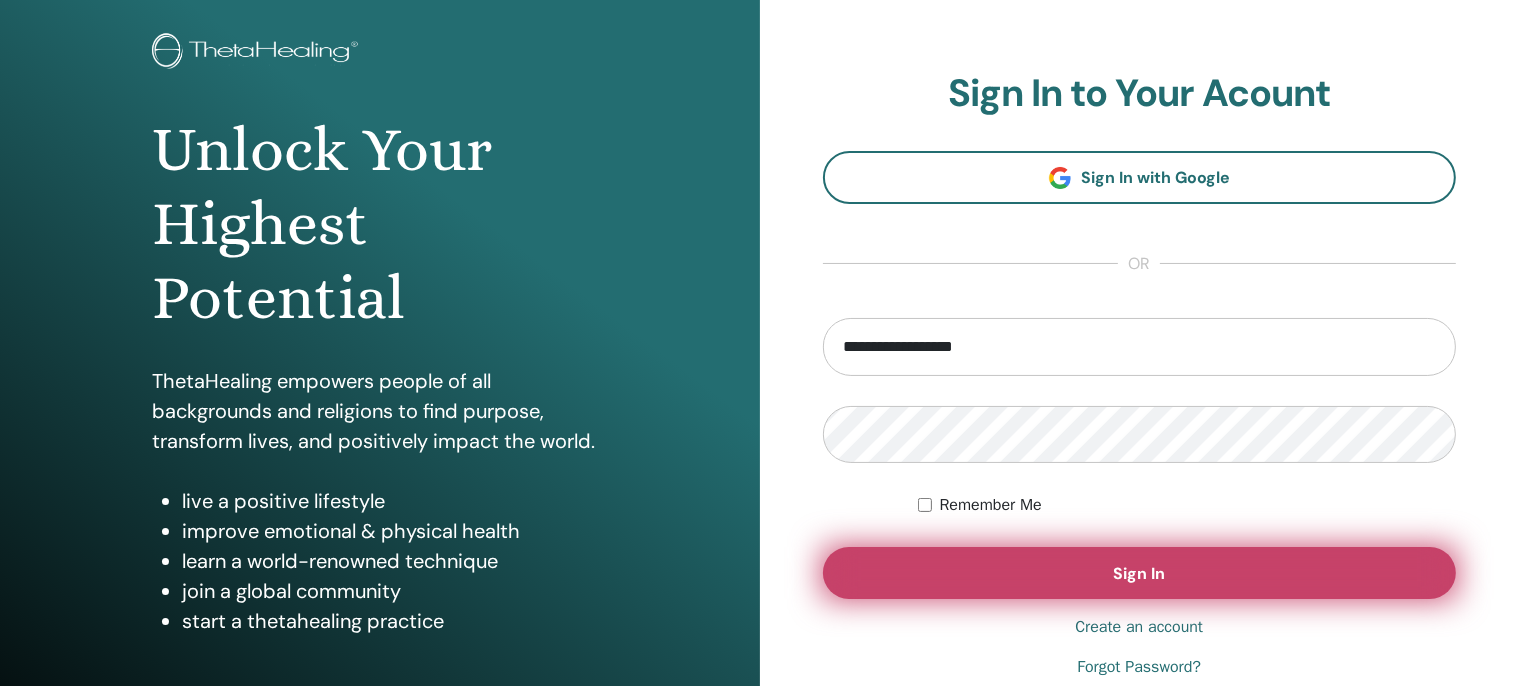 type on "**********" 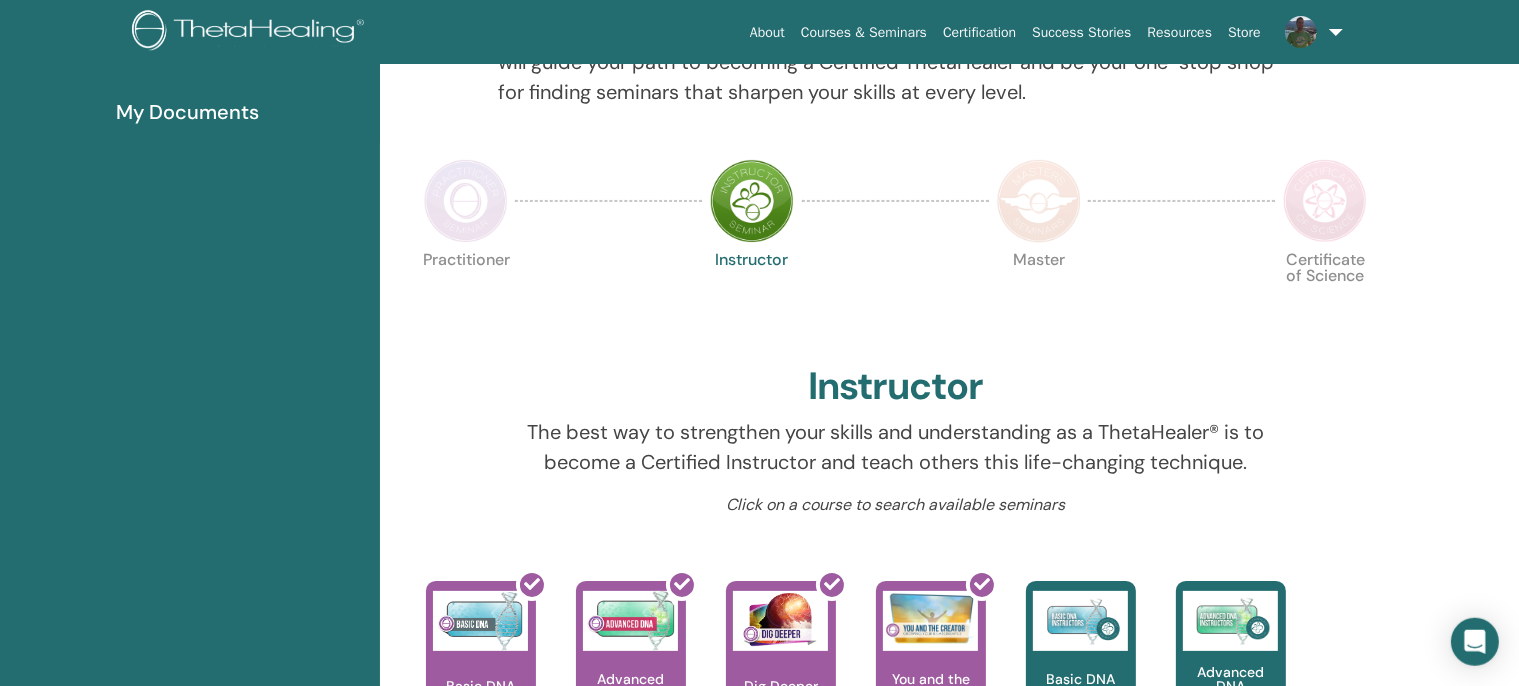 scroll, scrollTop: 0, scrollLeft: 0, axis: both 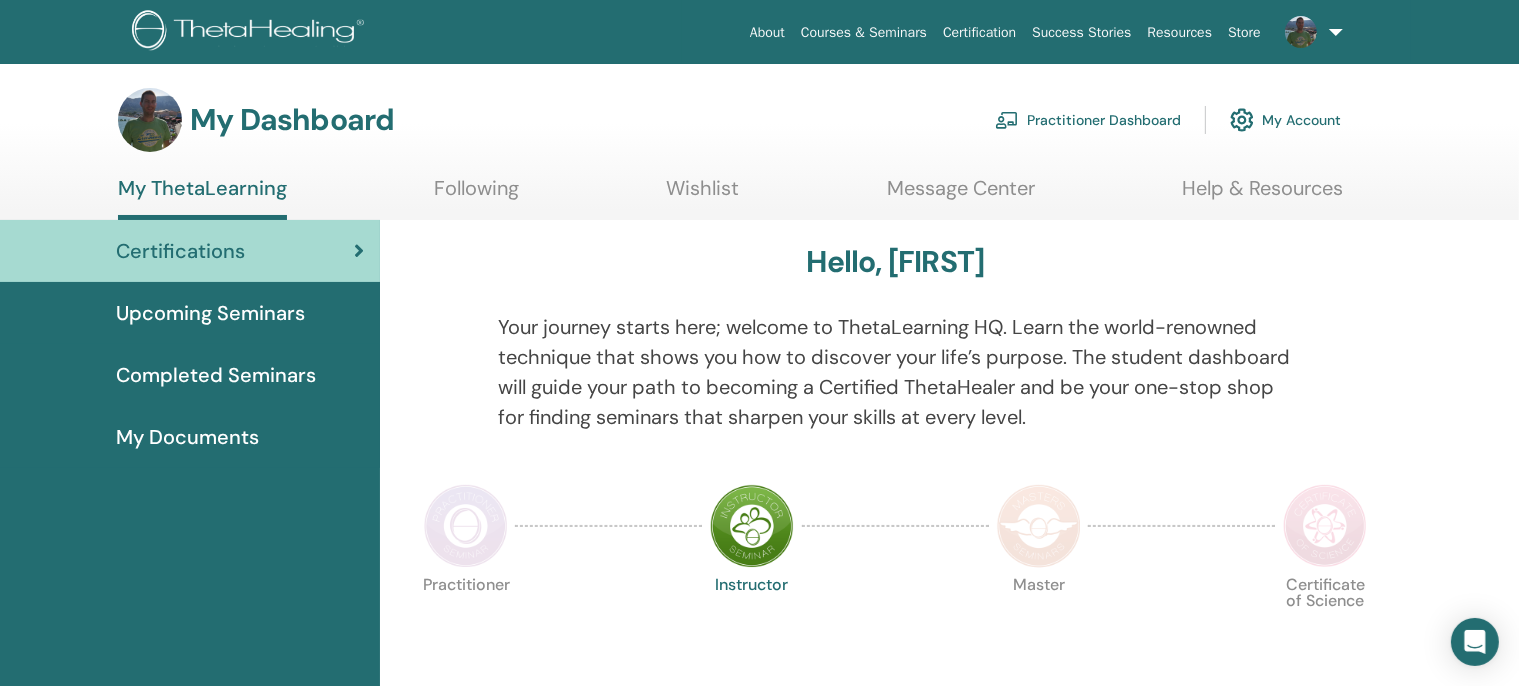 click on "Upcoming Seminars" at bounding box center [210, 313] 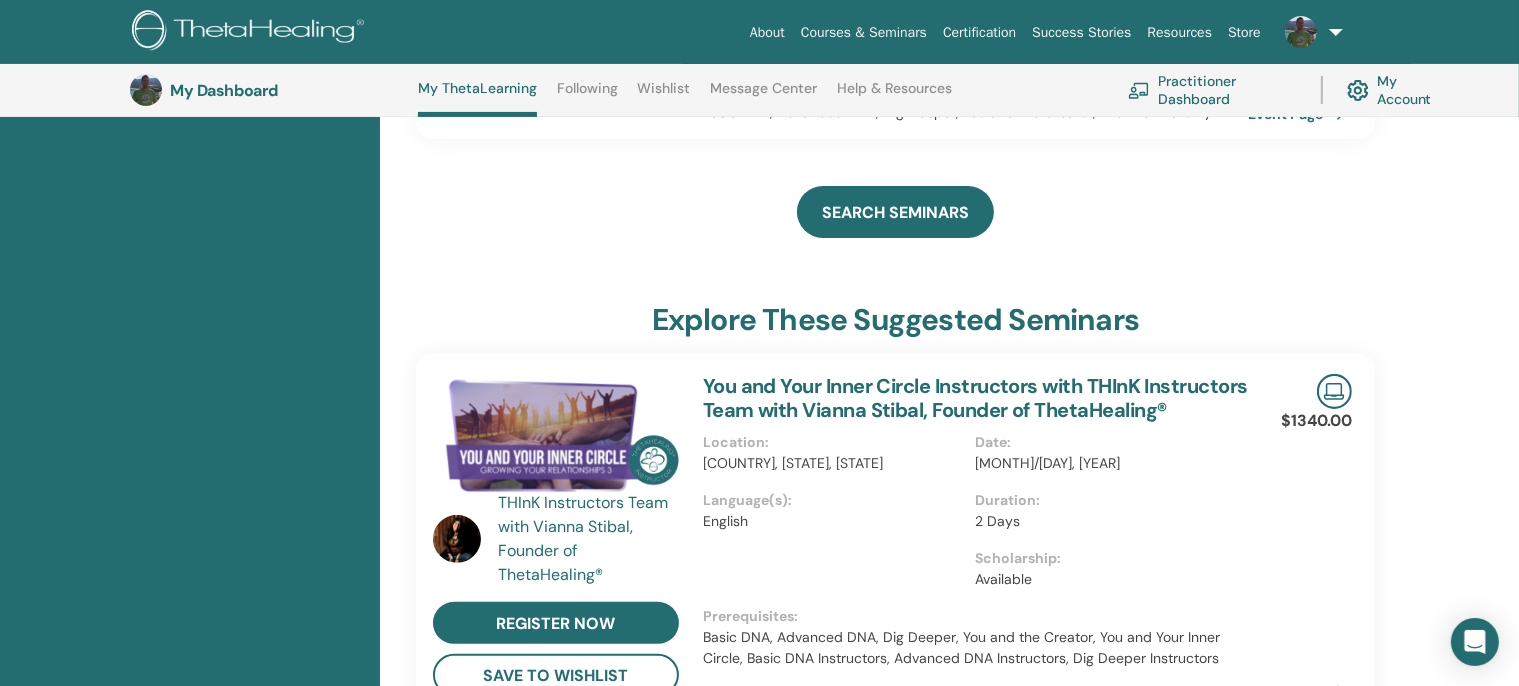 scroll, scrollTop: 0, scrollLeft: 0, axis: both 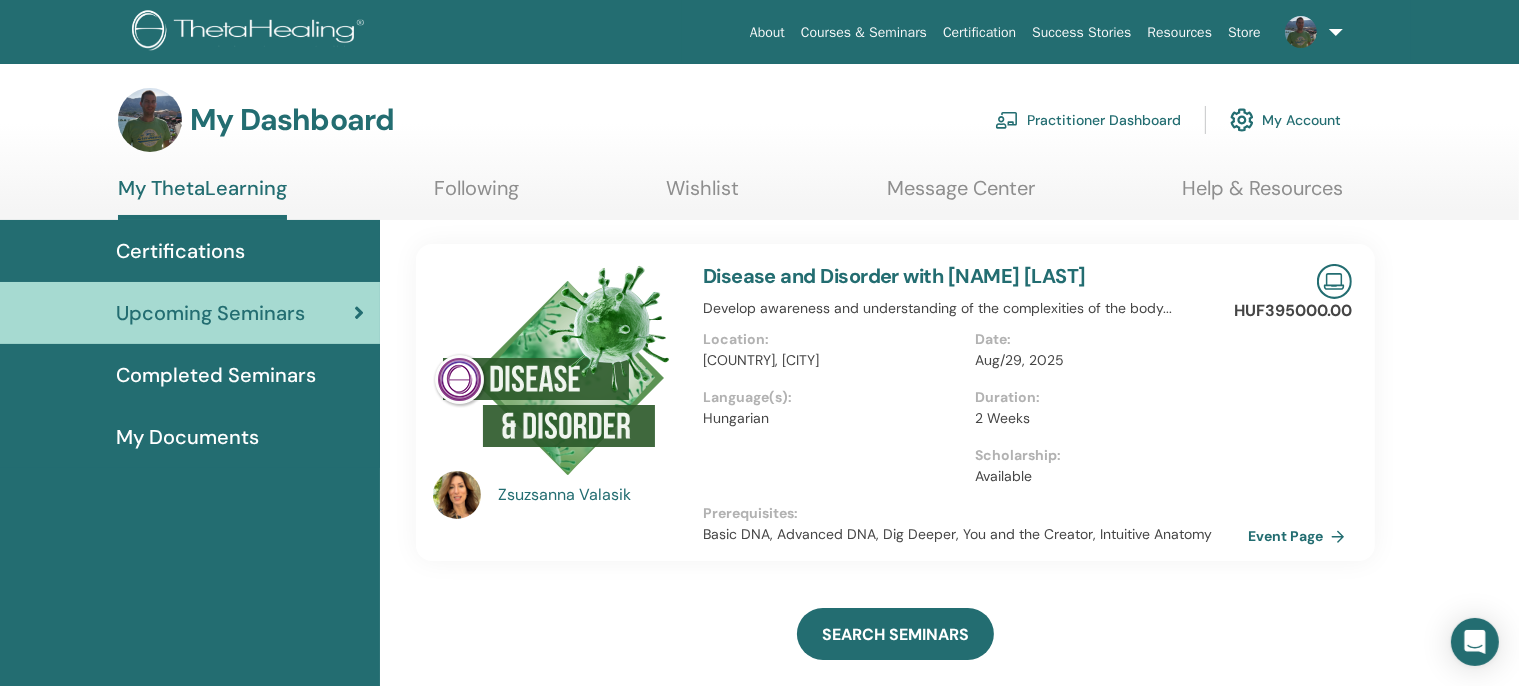 click on "Completed Seminars" at bounding box center (216, 375) 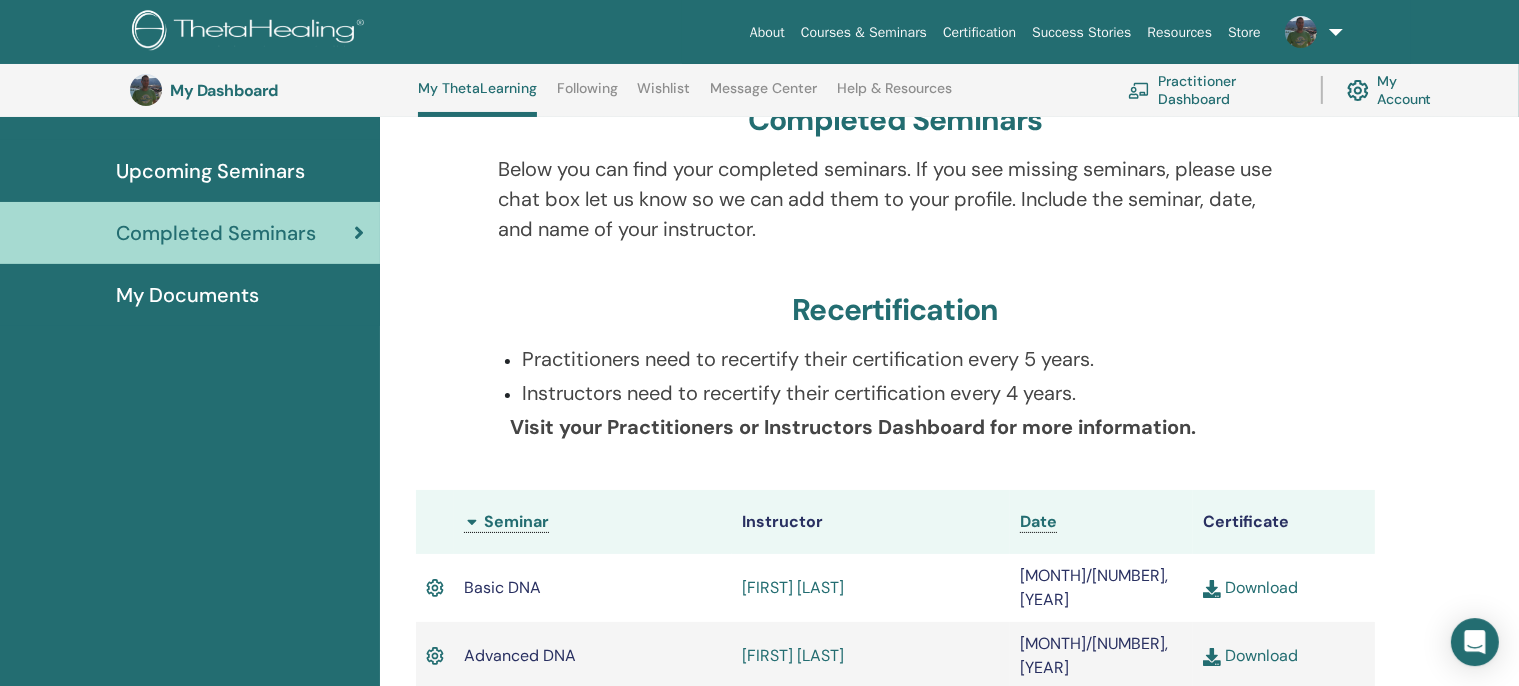 scroll, scrollTop: 0, scrollLeft: 0, axis: both 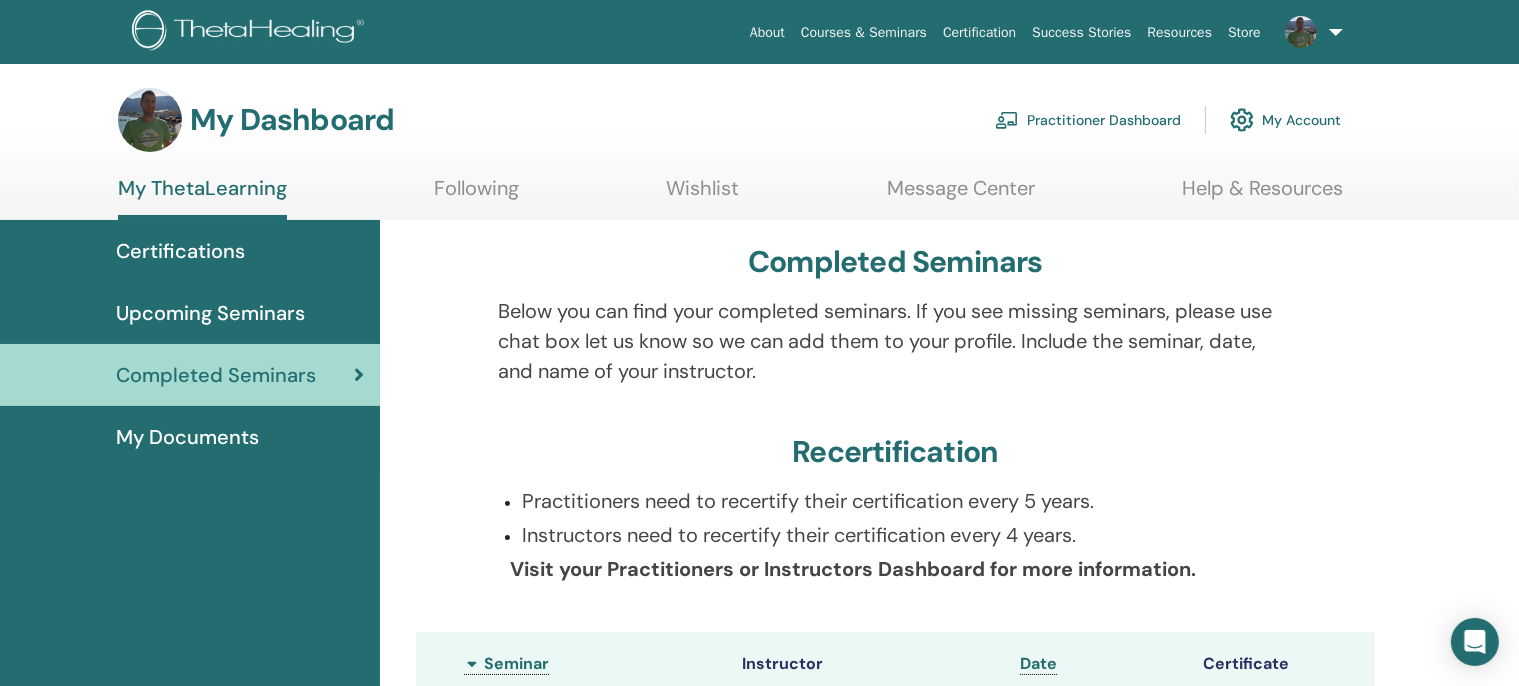 click on "My Documents" at bounding box center [187, 437] 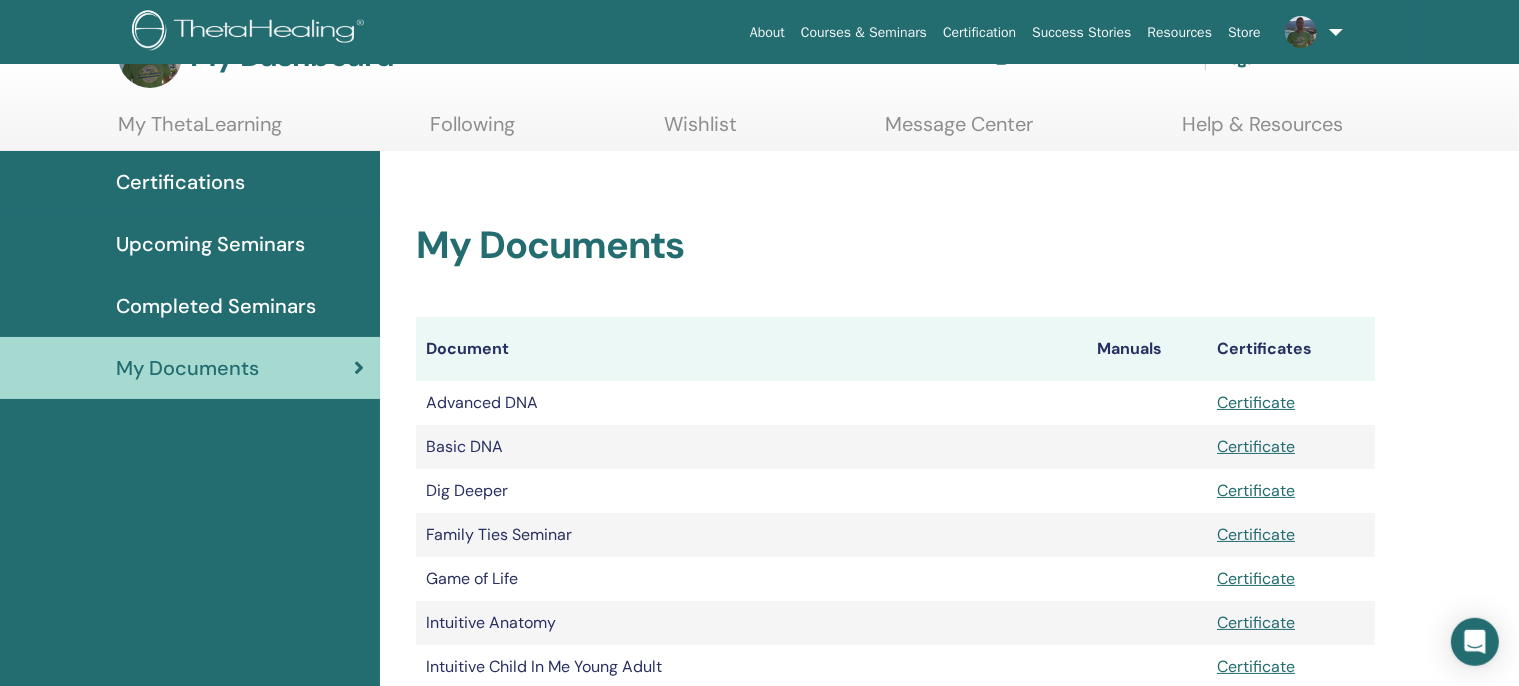 scroll, scrollTop: 105, scrollLeft: 0, axis: vertical 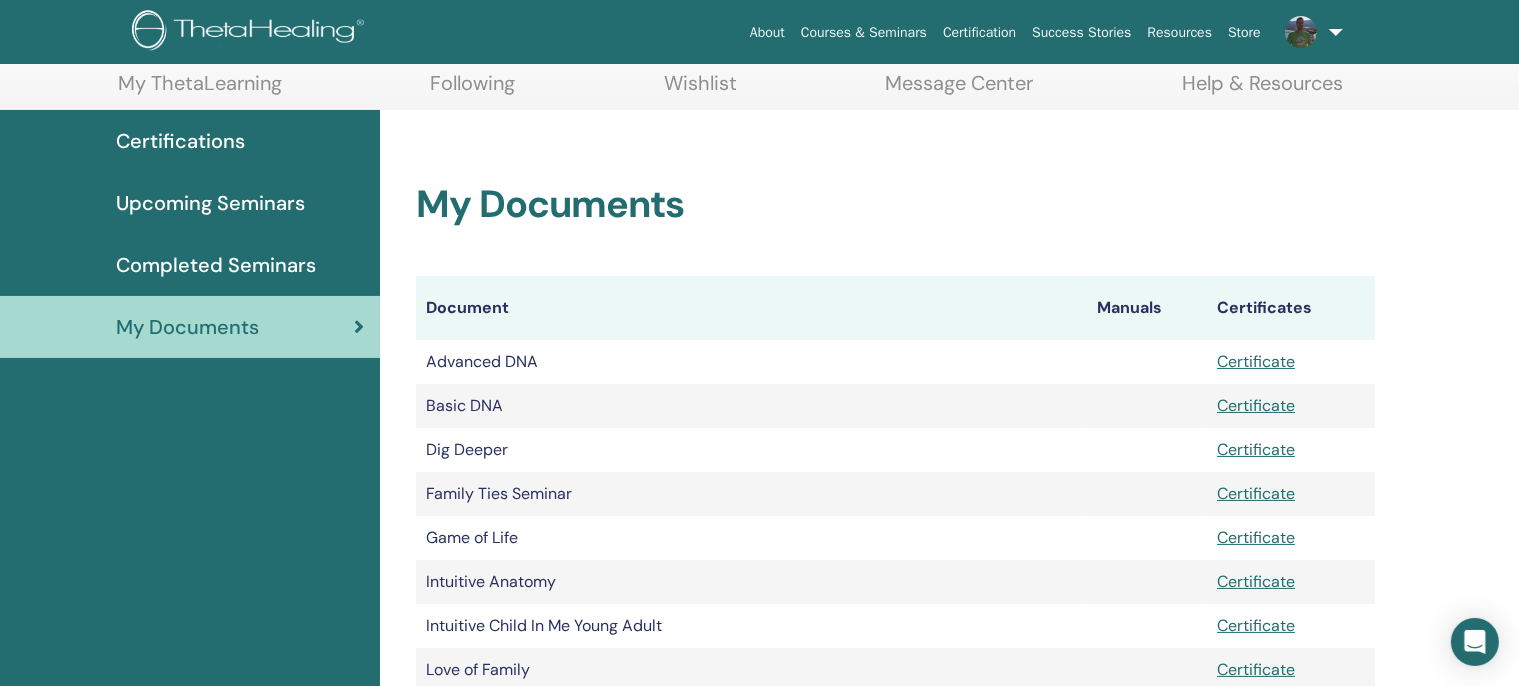 click on "Certifications" at bounding box center [180, 141] 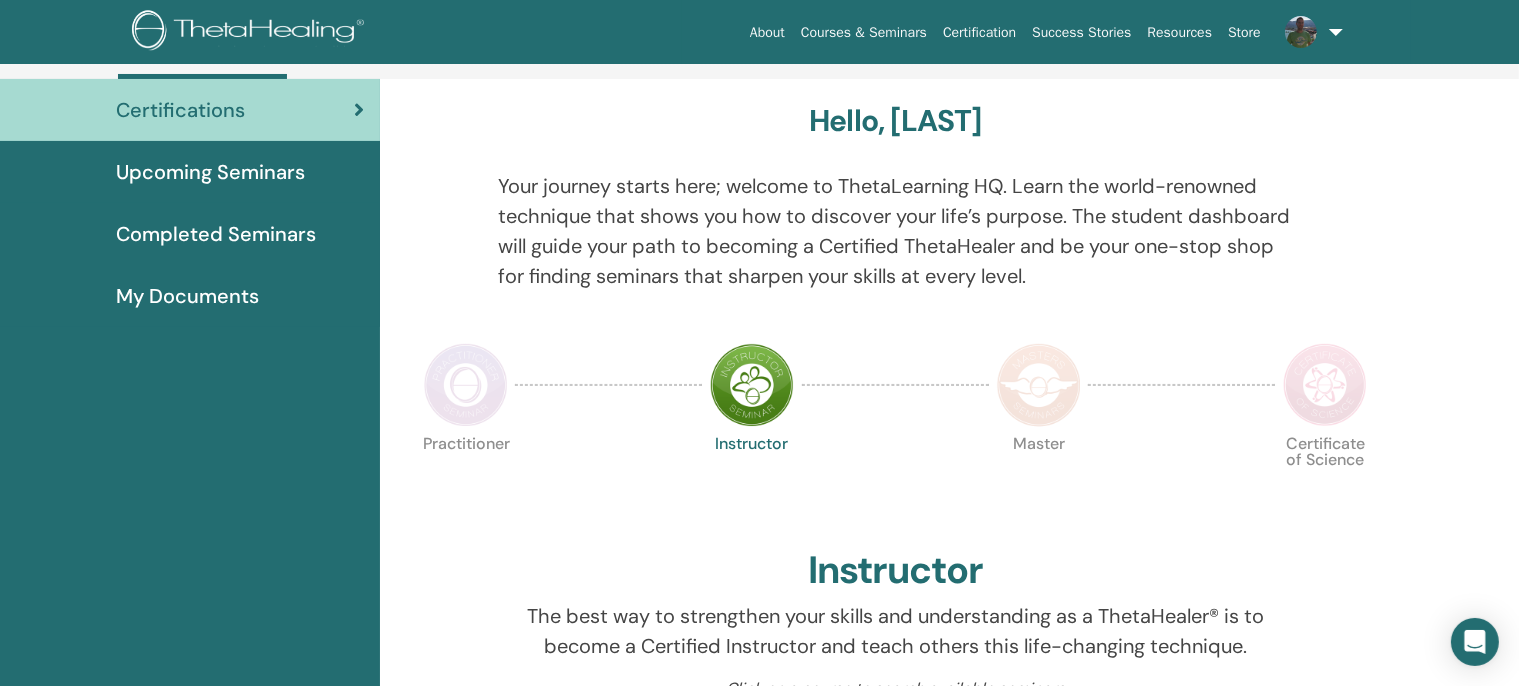 scroll, scrollTop: 0, scrollLeft: 0, axis: both 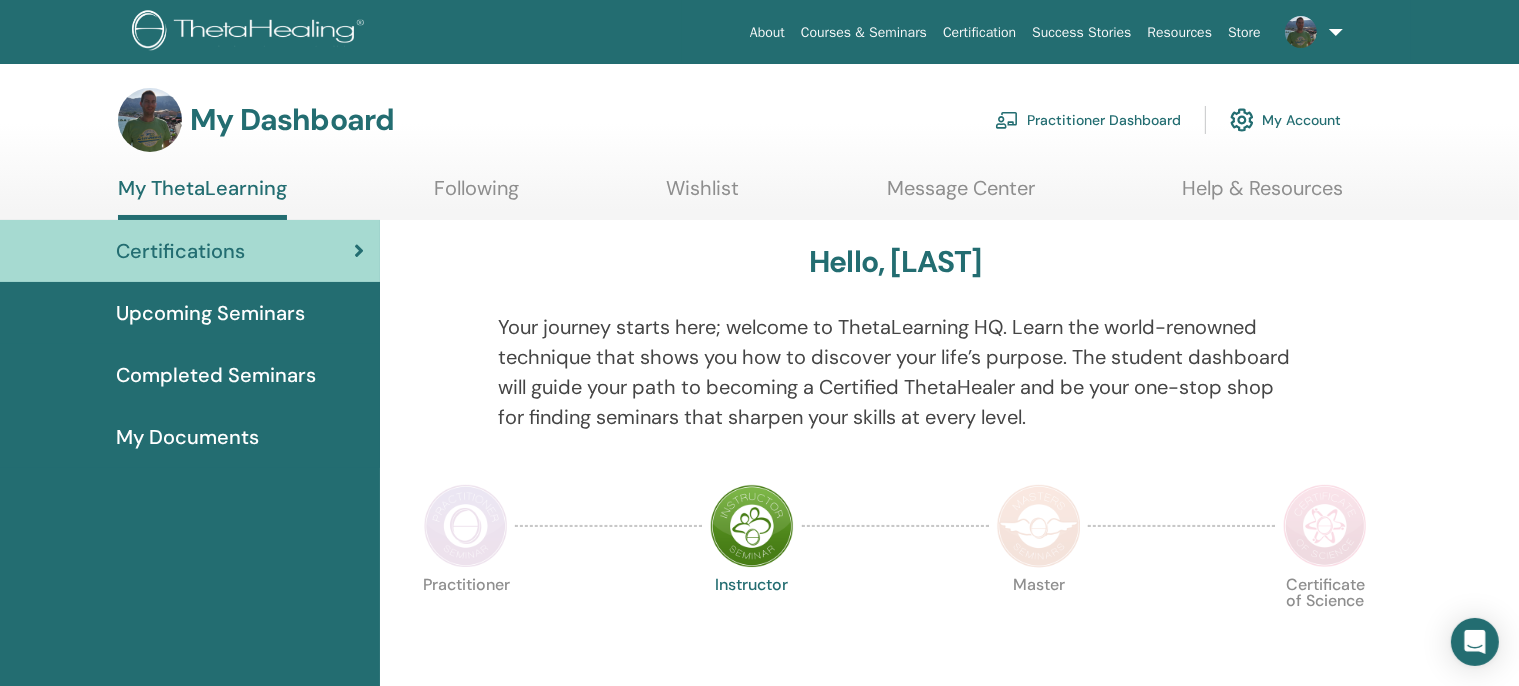 click on "Following" at bounding box center [476, 195] 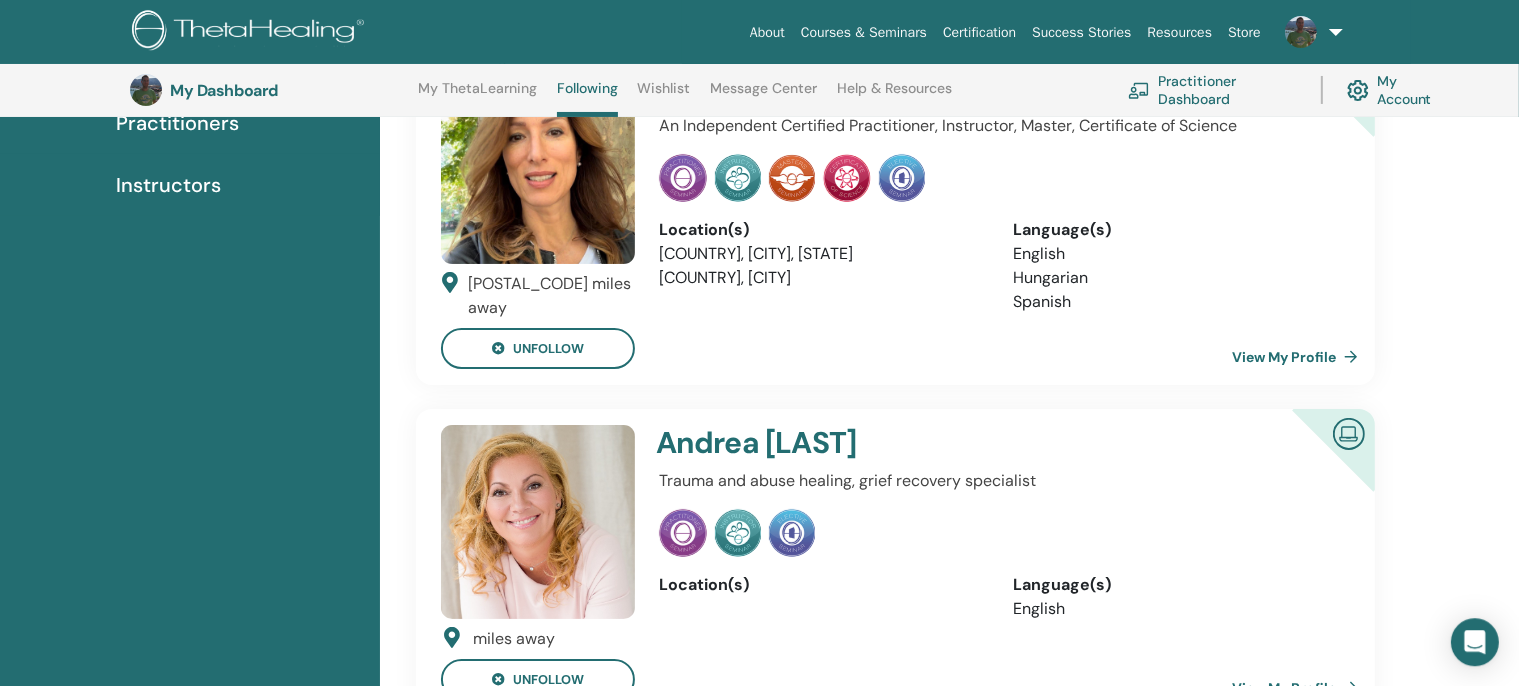 scroll, scrollTop: 369, scrollLeft: 0, axis: vertical 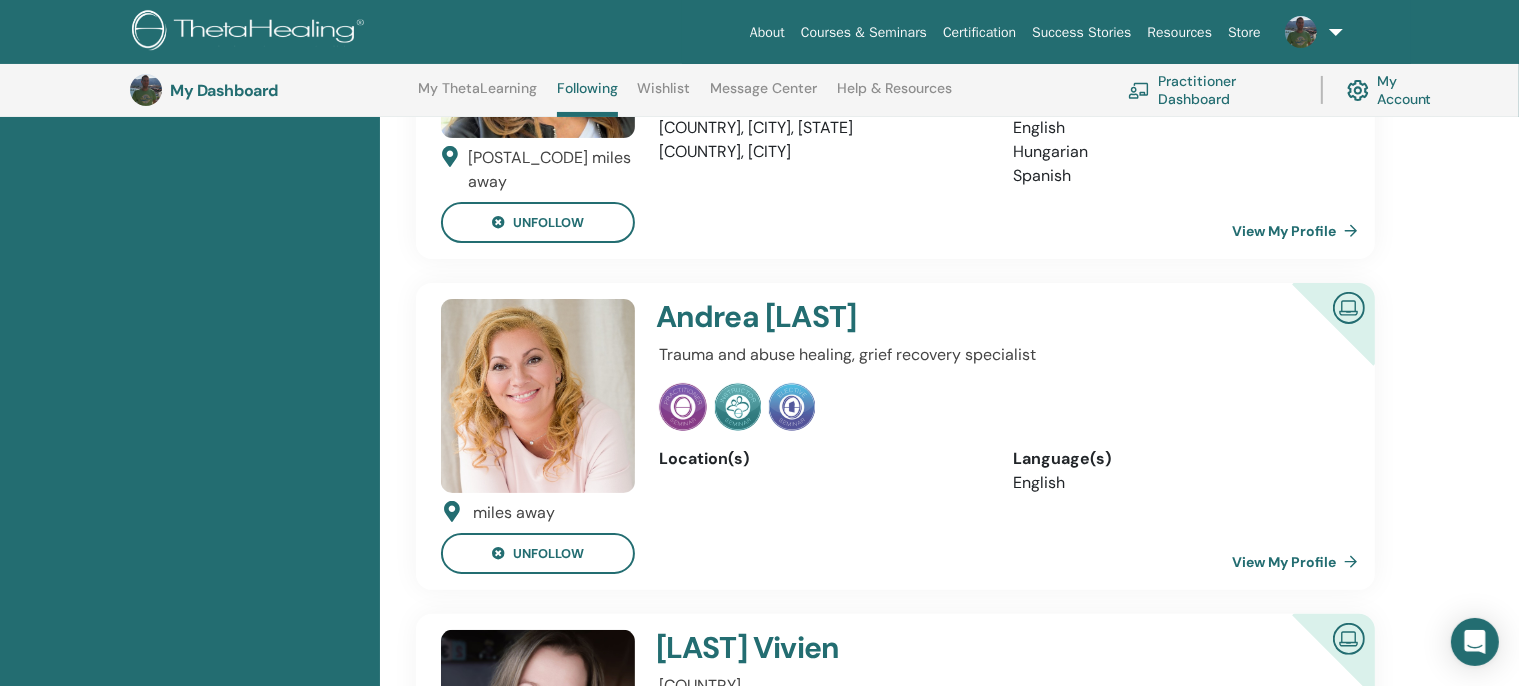 click on "View My Profile" at bounding box center (1299, 562) 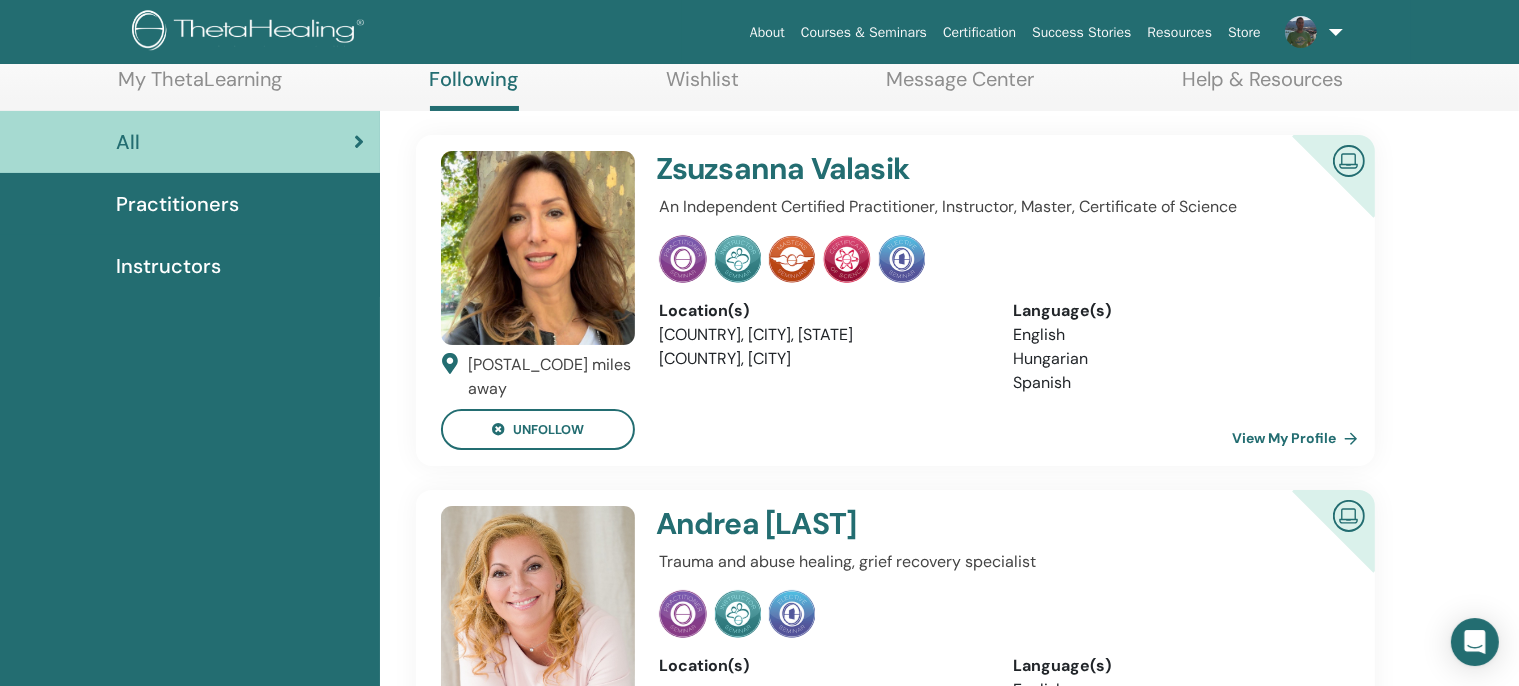 scroll, scrollTop: 475, scrollLeft: 0, axis: vertical 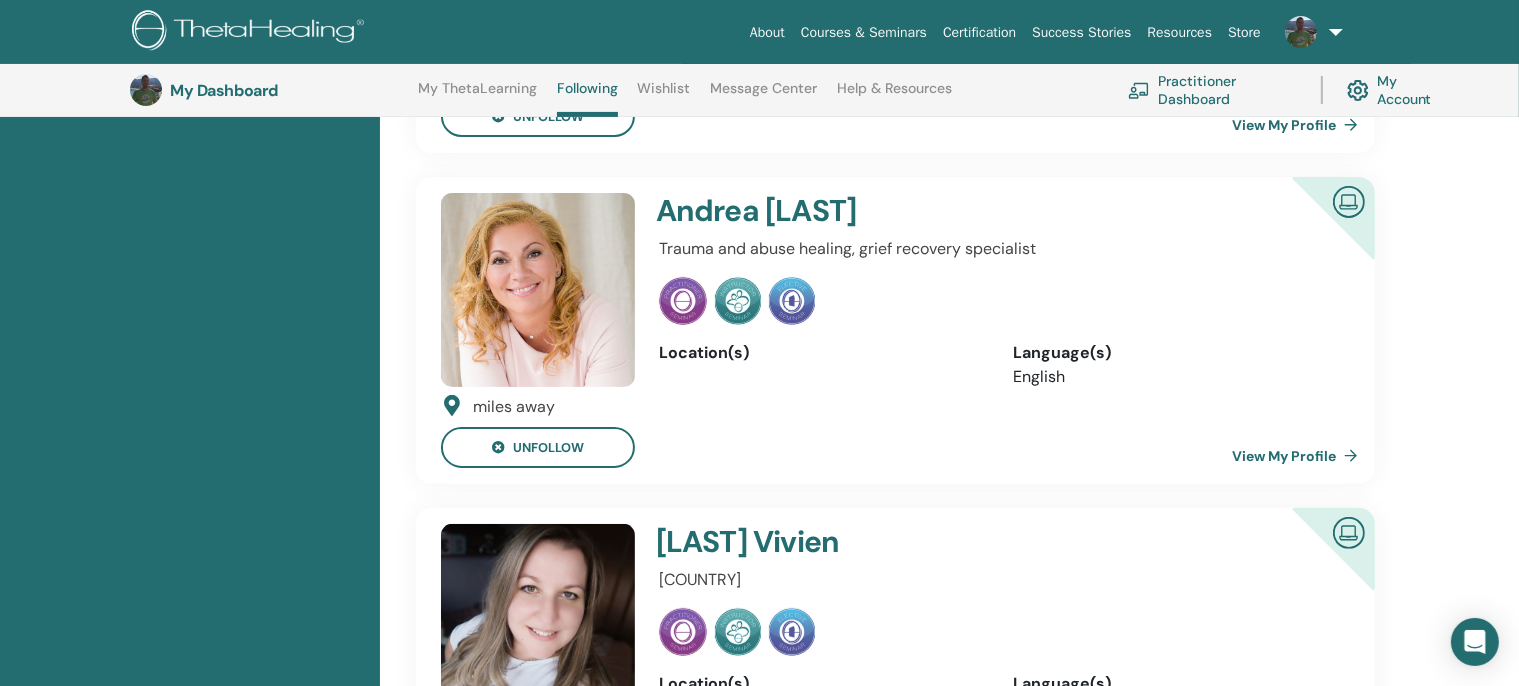 click on "View My Profile" at bounding box center [1299, 456] 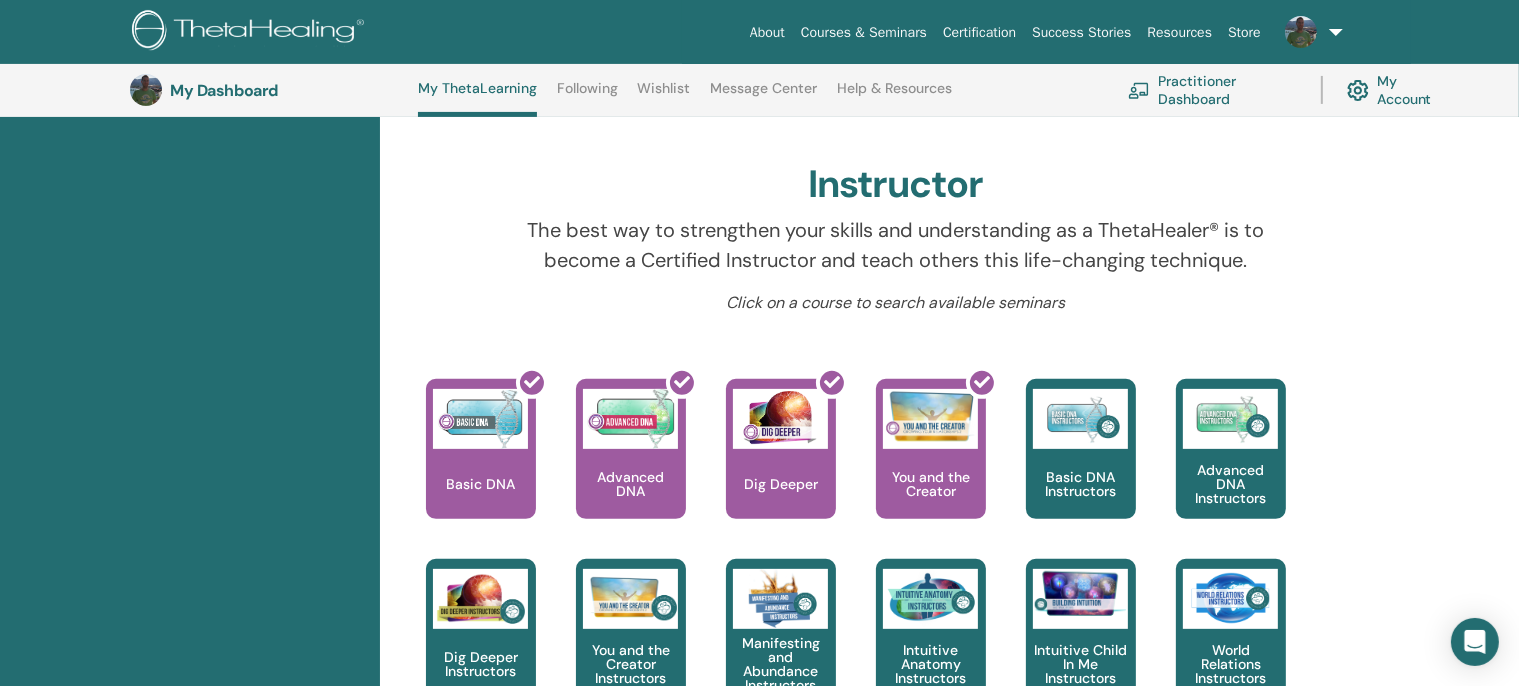 scroll, scrollTop: 0, scrollLeft: 0, axis: both 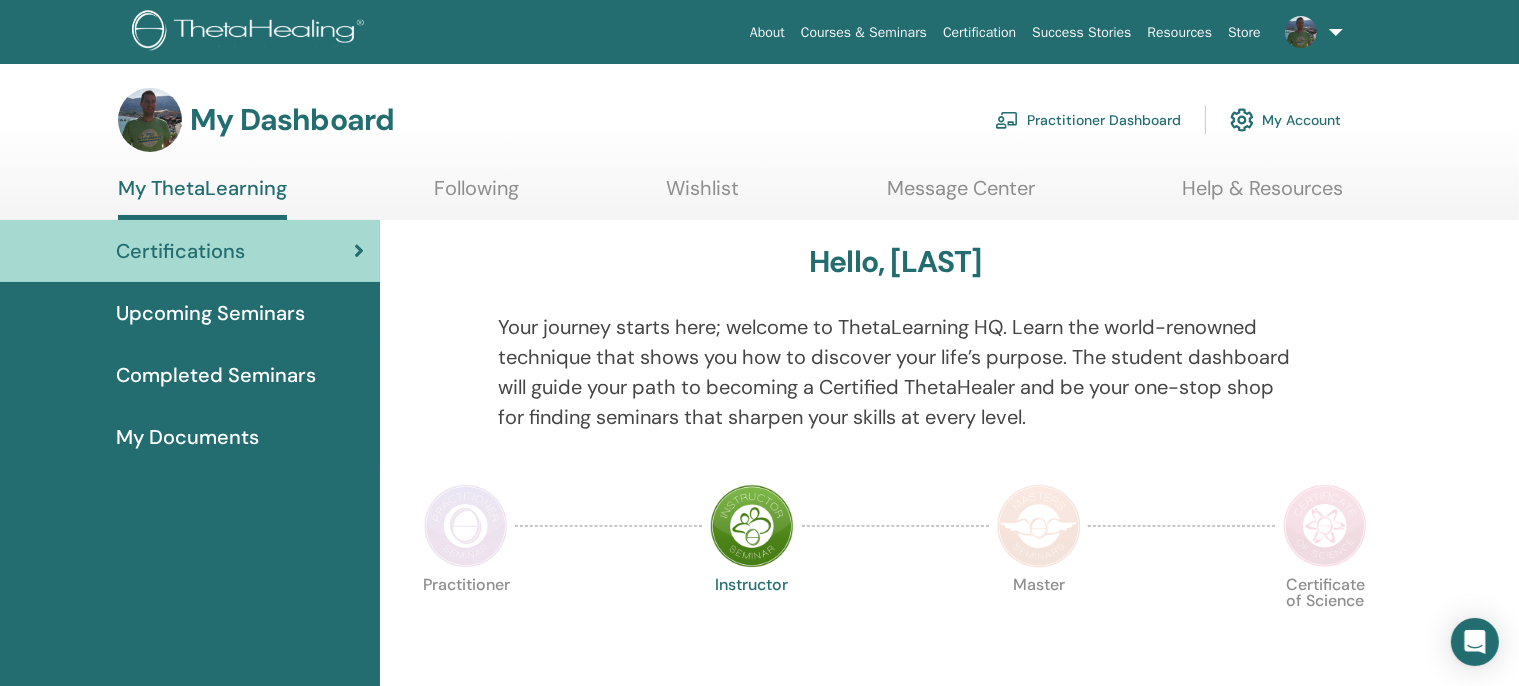 click at bounding box center (251, 32) 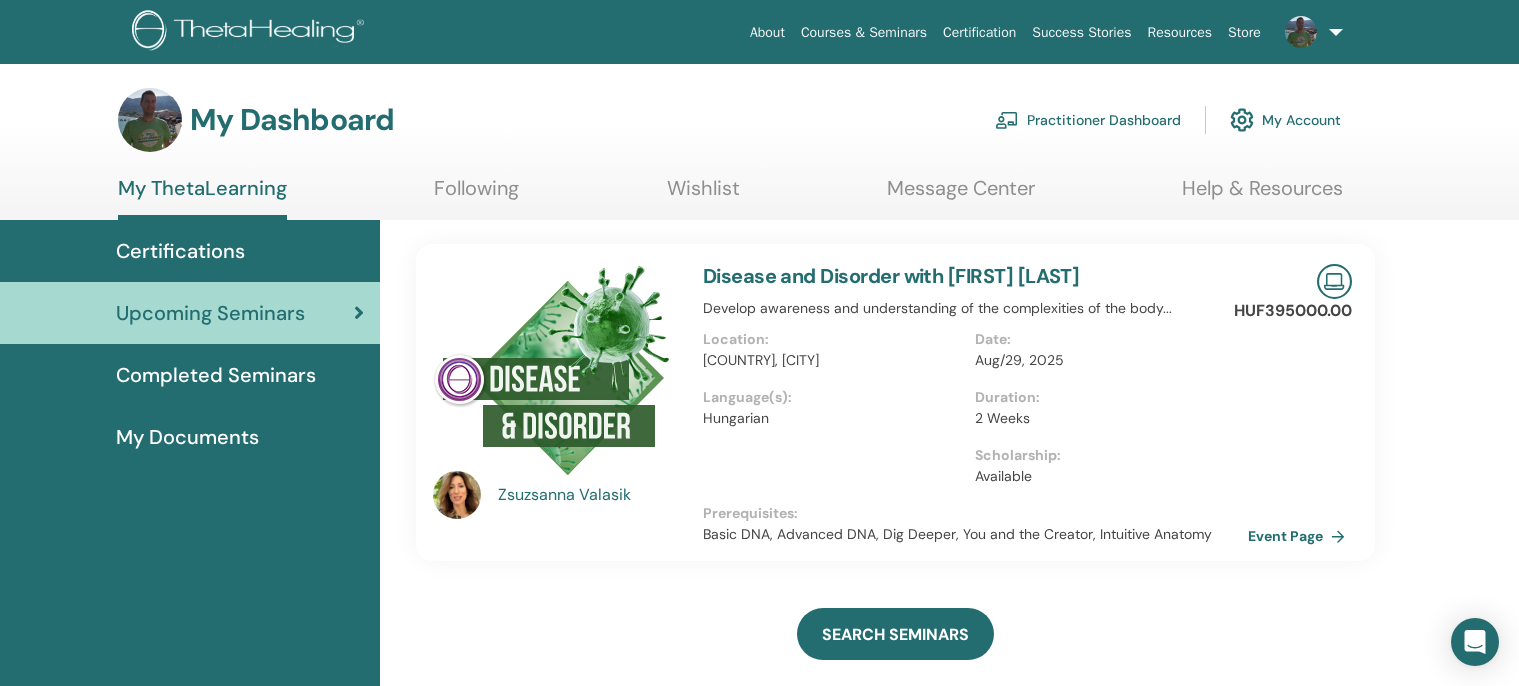 scroll, scrollTop: 0, scrollLeft: 0, axis: both 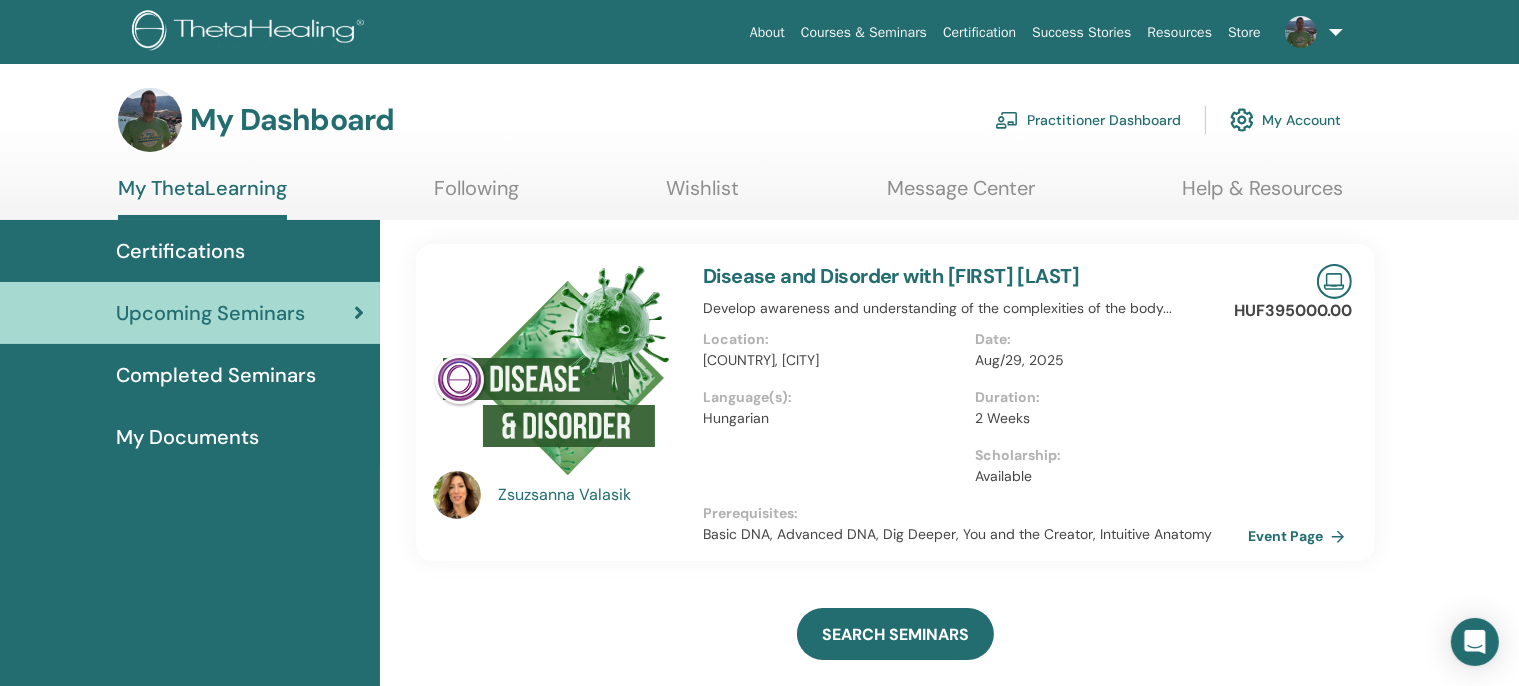 click on "Disease and Disorder with [FIRST] [LAST]" at bounding box center [891, 276] 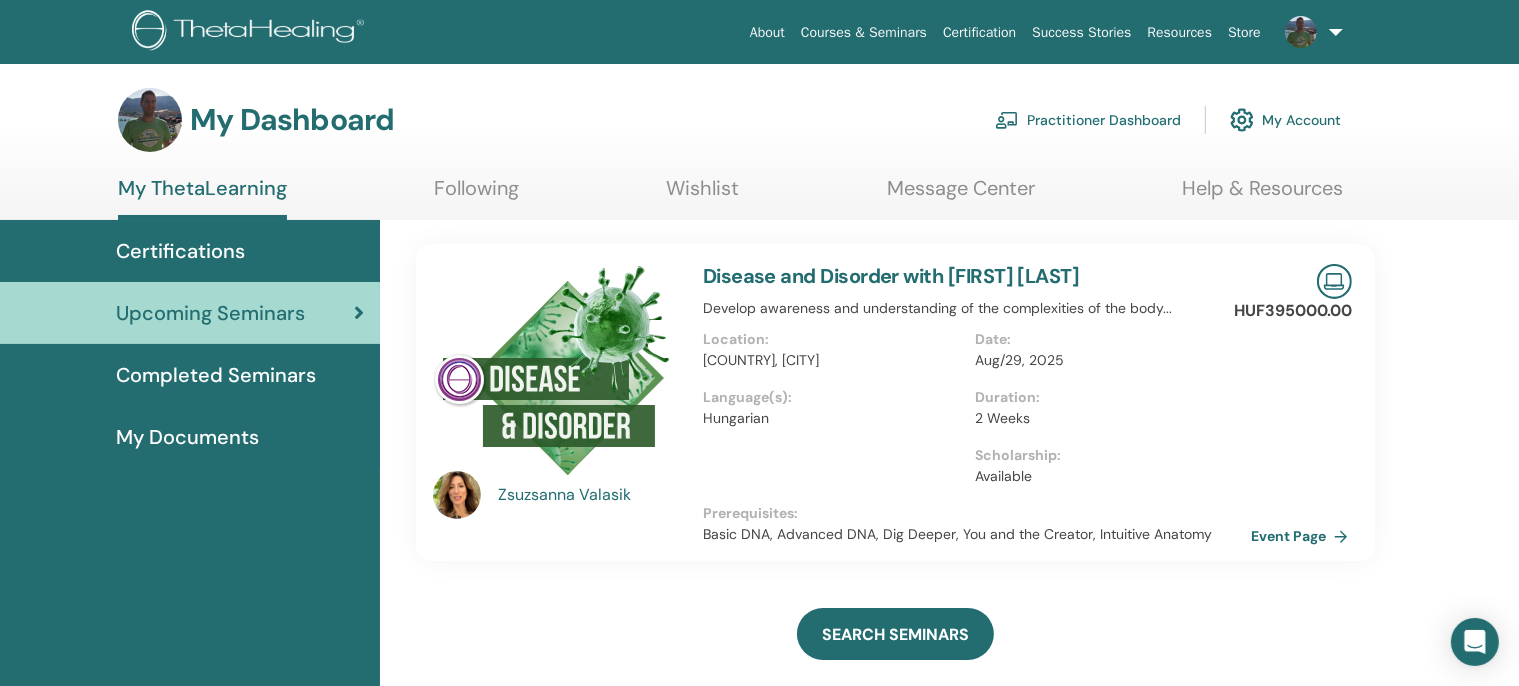 click on "Event Page" at bounding box center (1303, 536) 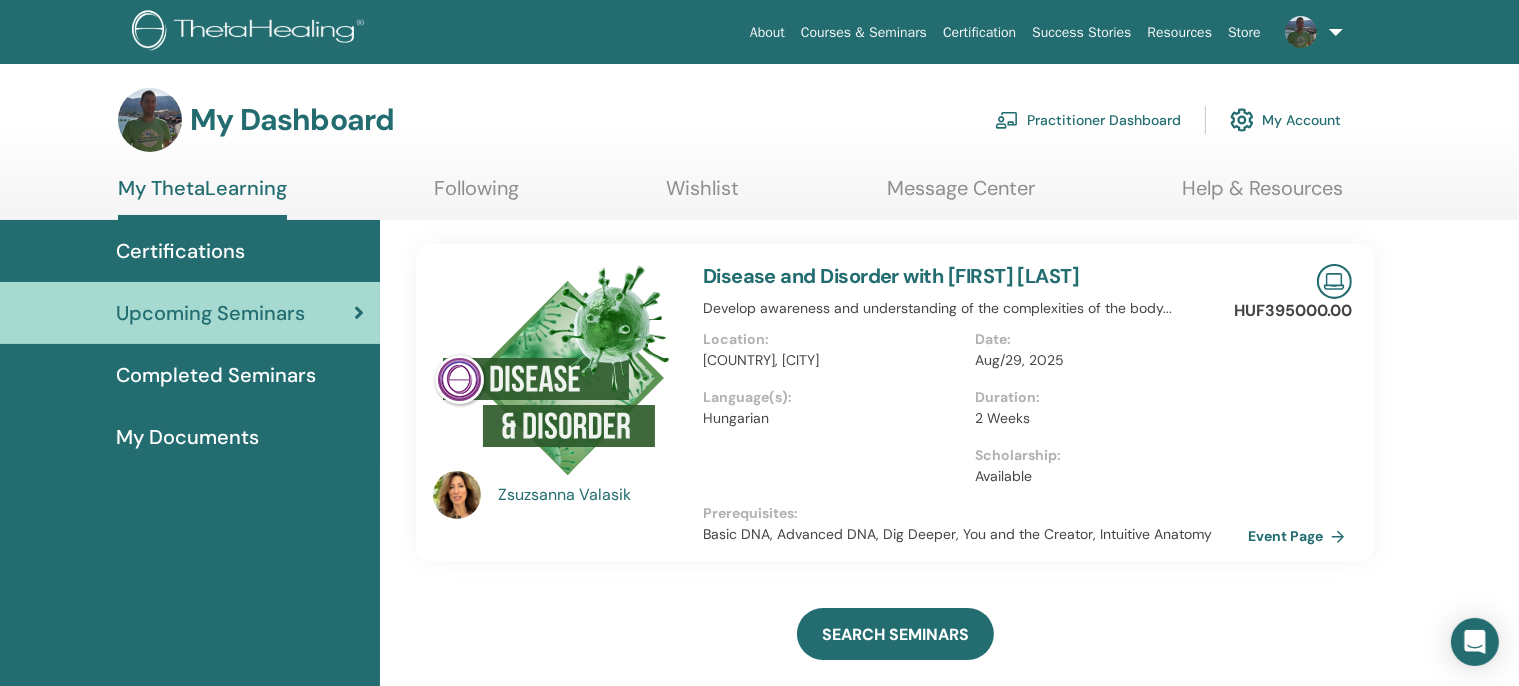 click on "My ThetaLearning" at bounding box center (202, 198) 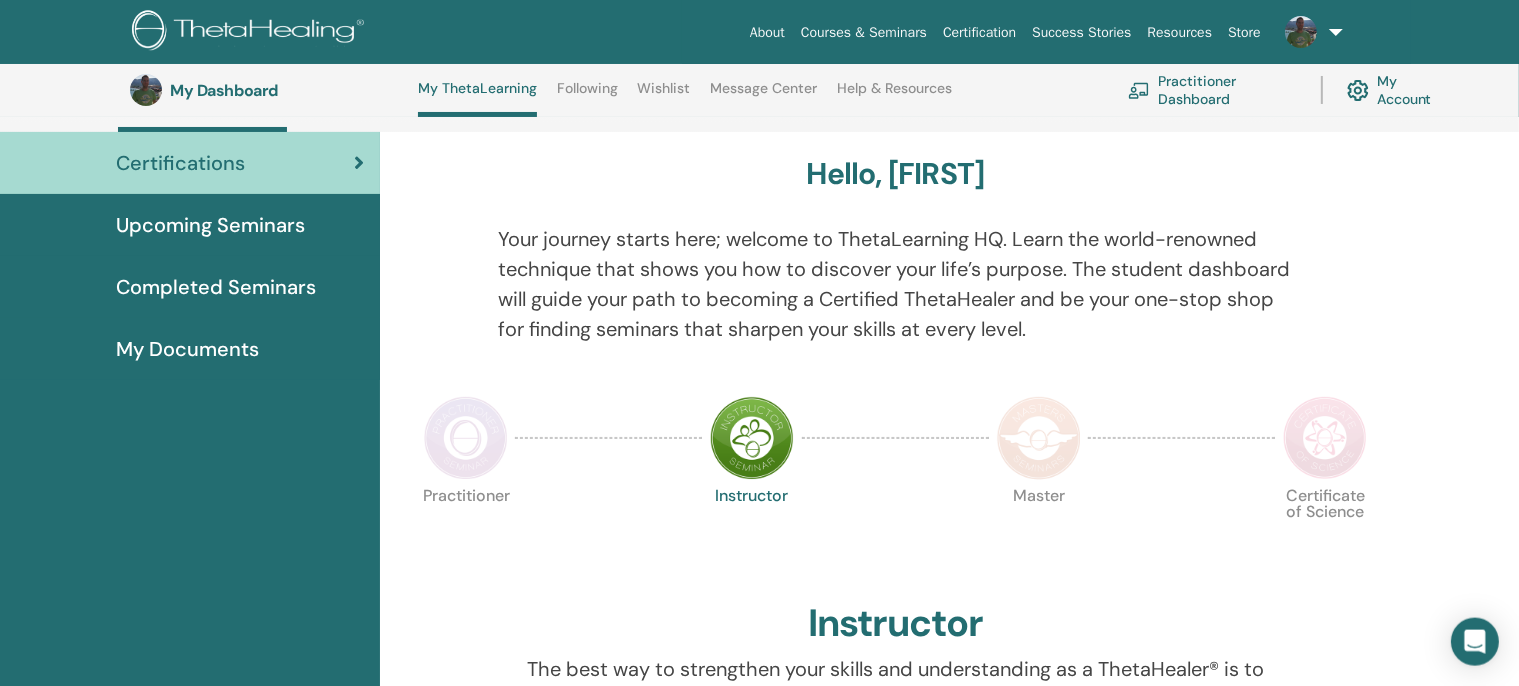 scroll, scrollTop: 0, scrollLeft: 0, axis: both 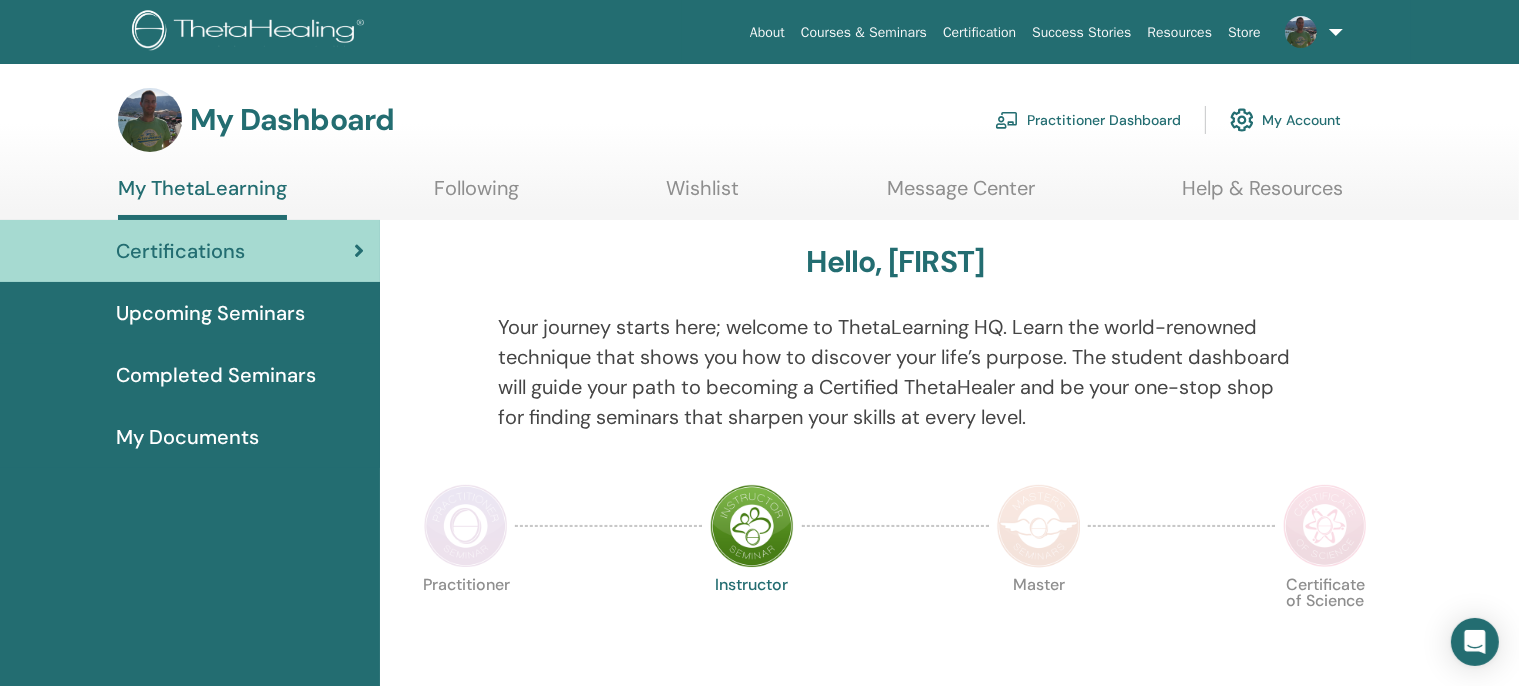 click at bounding box center [251, 32] 